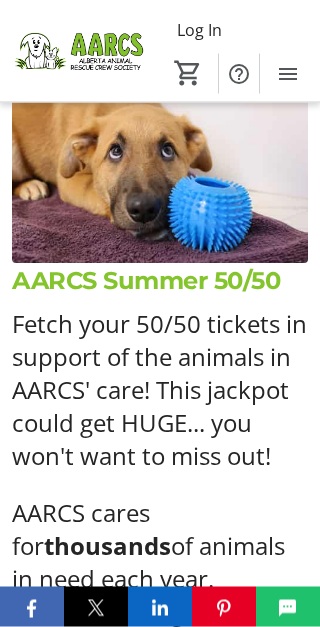 scroll, scrollTop: 610, scrollLeft: 0, axis: vertical 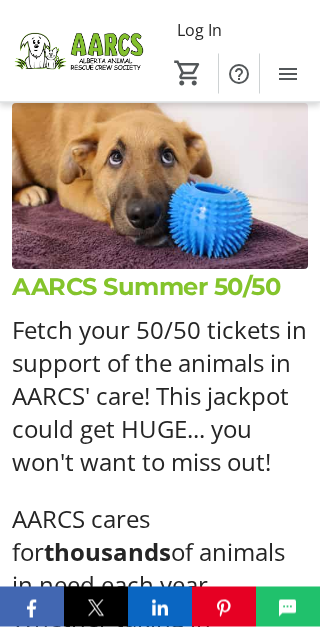 click on "AARCS Summer 50/50" at bounding box center (160, 288) 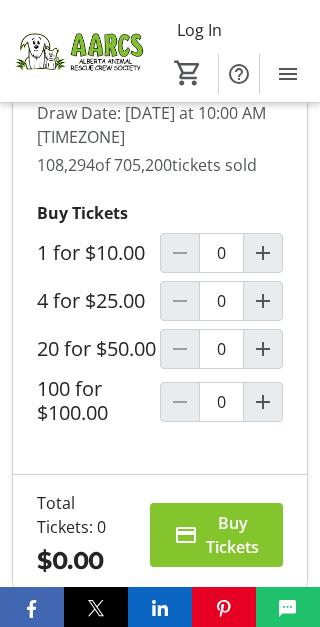 scroll, scrollTop: 1964, scrollLeft: 0, axis: vertical 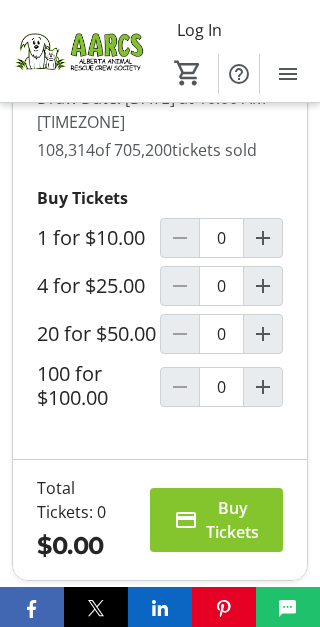 click at bounding box center [263, 387] 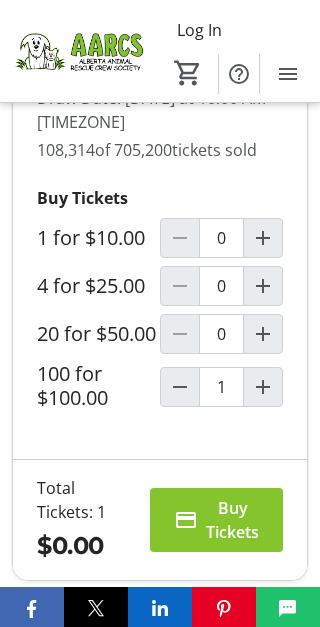 type on "1" 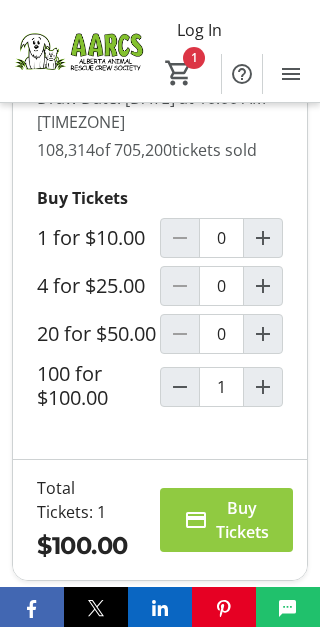 scroll, scrollTop: 29, scrollLeft: 0, axis: vertical 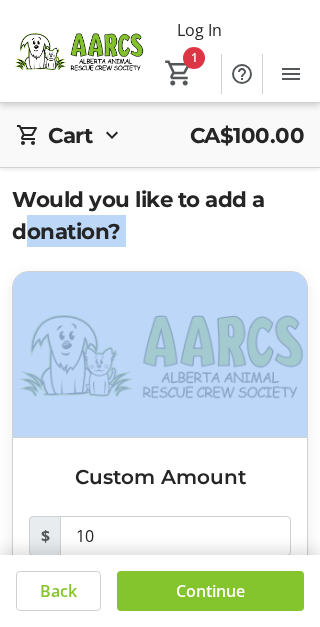 click 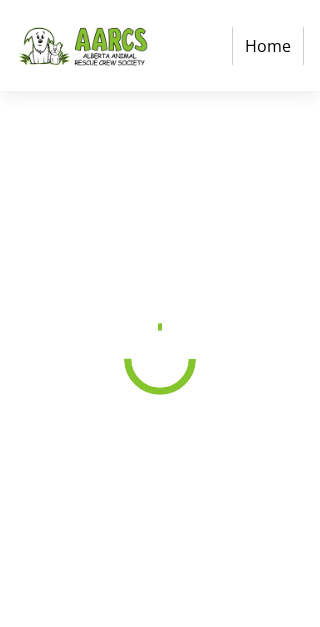 select on "CA" 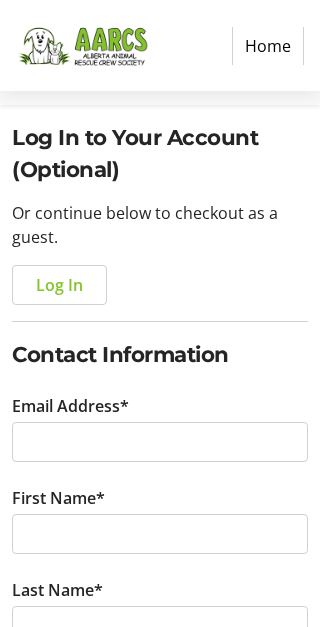 scroll, scrollTop: 158, scrollLeft: 0, axis: vertical 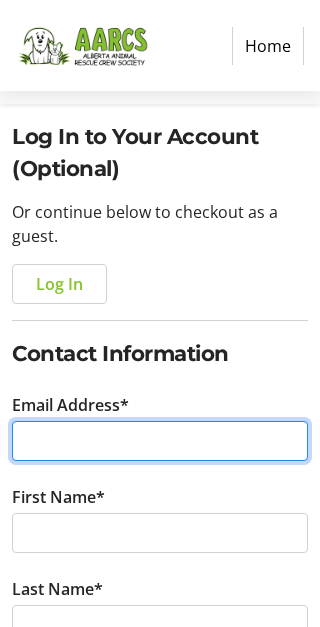 click on "Email Address*" at bounding box center (160, 441) 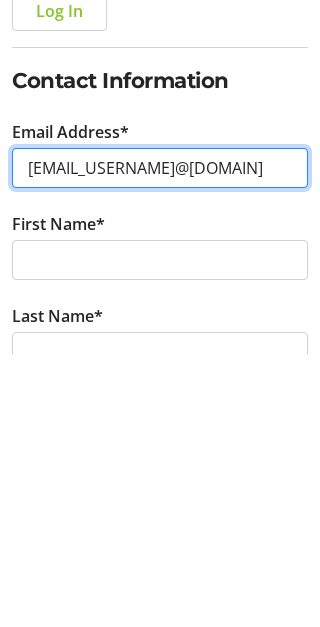 type on "[USERNAME]@[DOMAIN]" 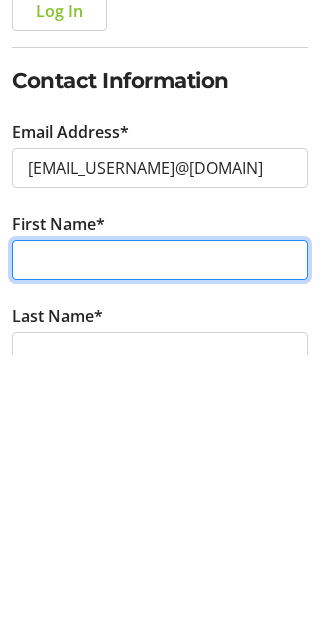 click on "First Name*" at bounding box center (160, 533) 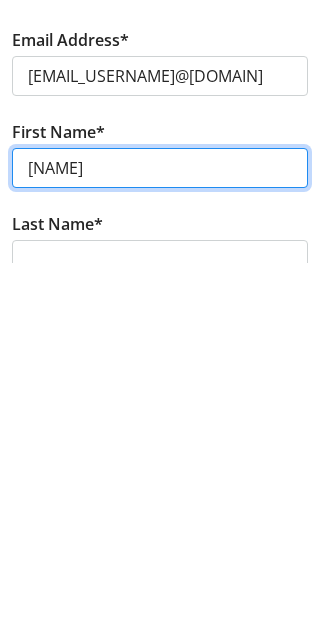 type on "[FIRST]" 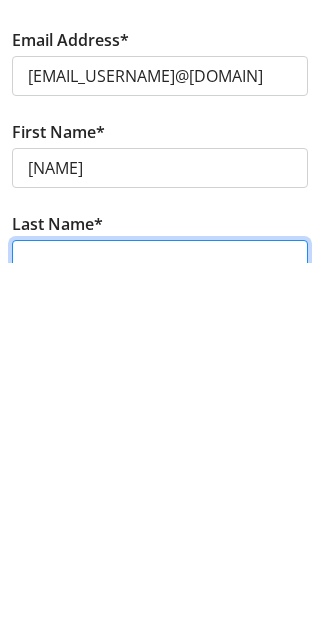 click on "Last Name*" at bounding box center [160, 625] 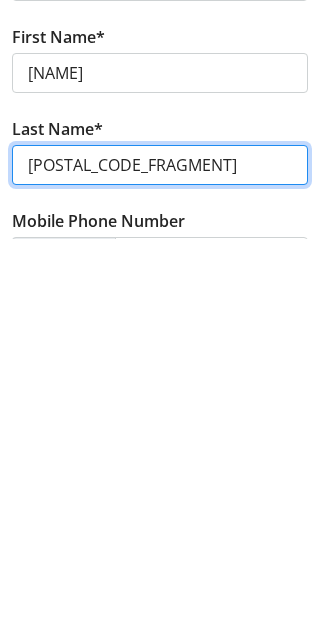 scroll, scrollTop: 245, scrollLeft: 0, axis: vertical 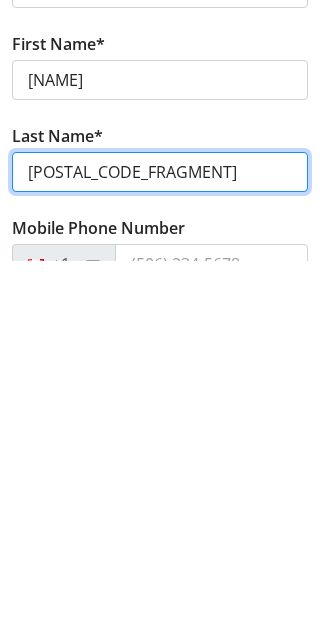 type on "[LAST]" 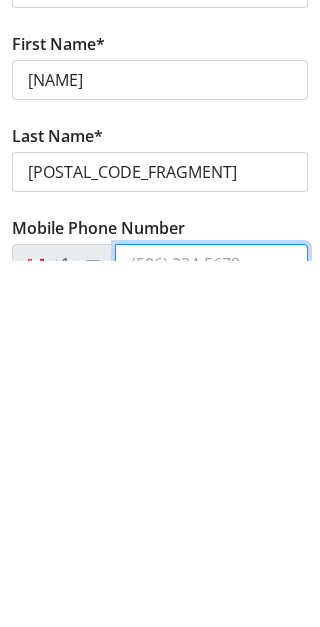click on "Mobile Phone Number" at bounding box center (211, 630) 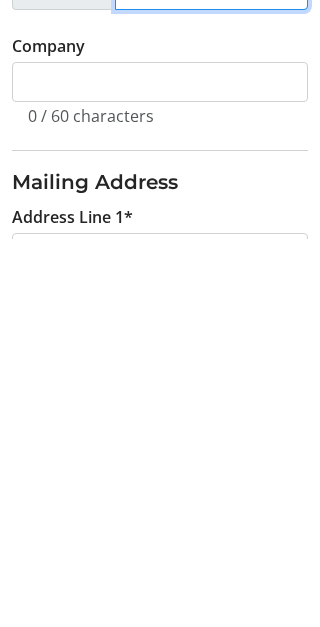 scroll, scrollTop: 508, scrollLeft: 0, axis: vertical 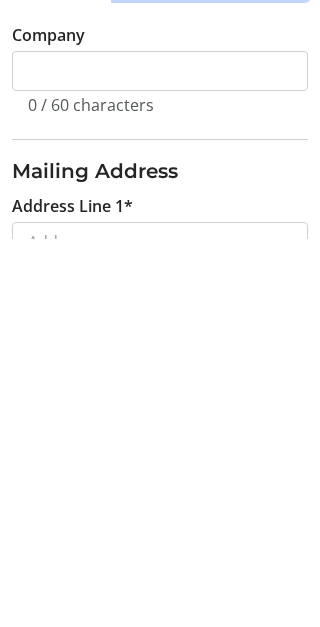 type on "(403) 874-8984" 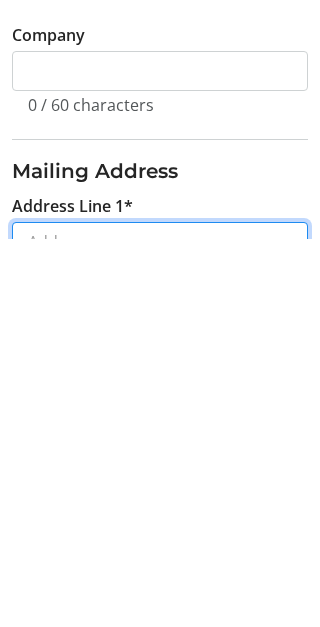 click on "Address Line 1*" at bounding box center (160, 630) 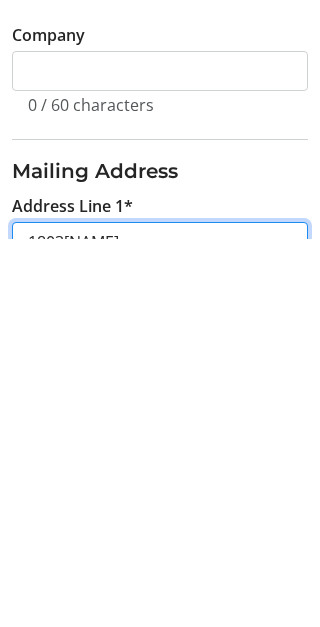 type on "[NUMBER] [STREET]" 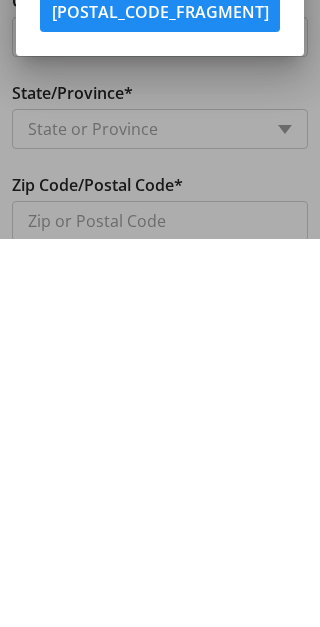 scroll, scrollTop: 0, scrollLeft: 0, axis: both 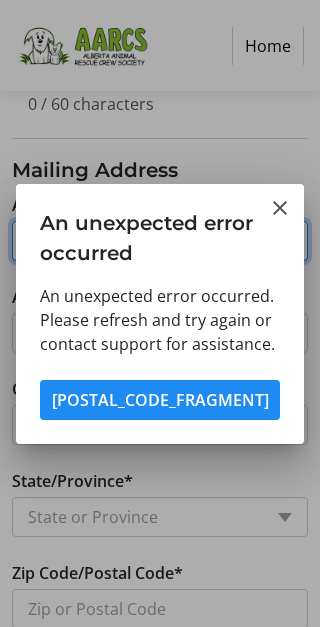 type 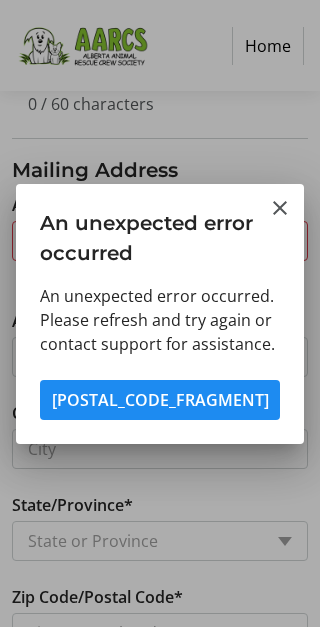 click at bounding box center [160, 400] 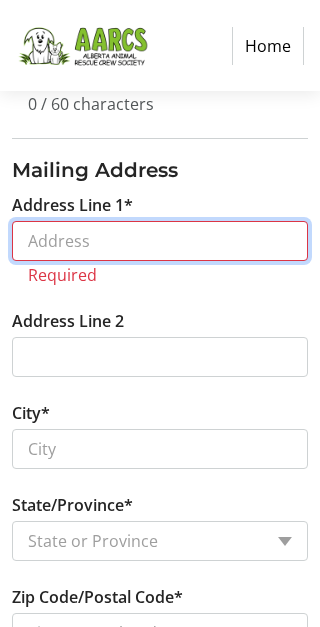 scroll, scrollTop: 897, scrollLeft: 0, axis: vertical 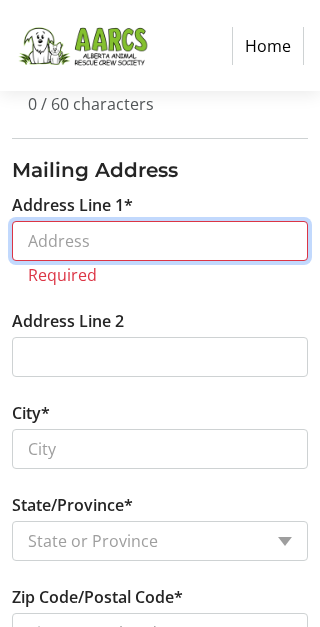 click on "Address Line 1*" at bounding box center (160, 241) 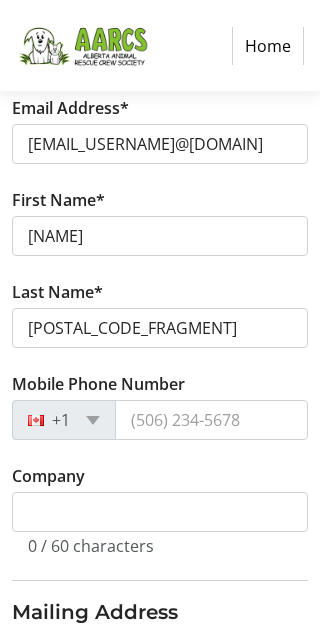 scroll, scrollTop: 456, scrollLeft: 0, axis: vertical 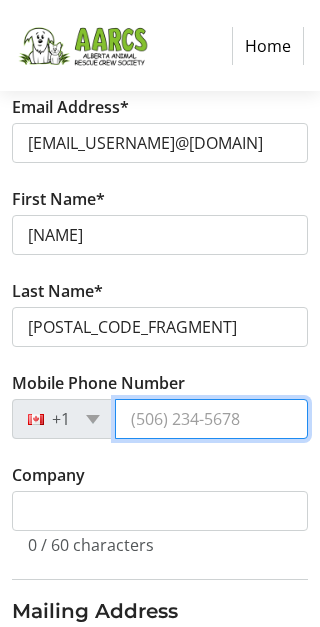 click on "Mobile Phone Number" at bounding box center (211, 419) 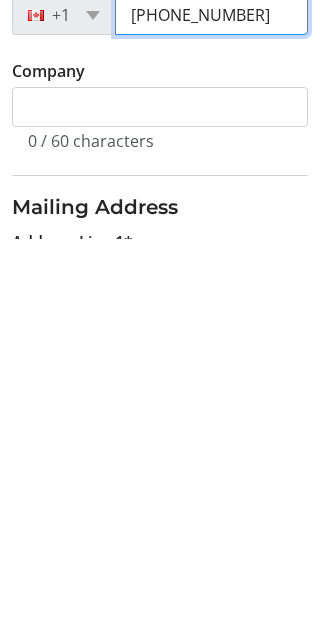 scroll, scrollTop: 479, scrollLeft: 0, axis: vertical 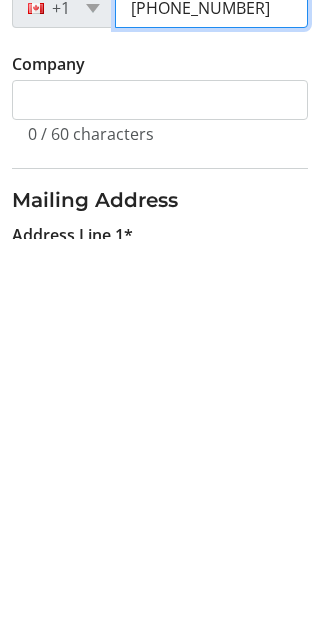 type on "([PHONE])" 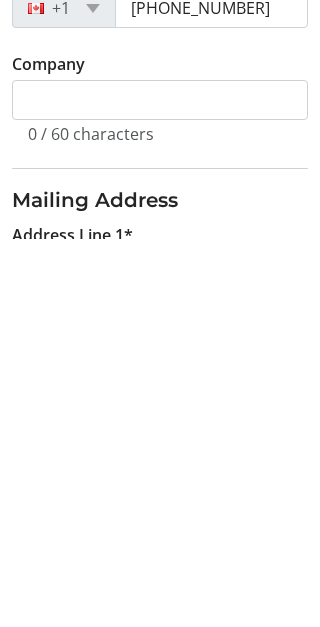 click on "Address Line 1*" at bounding box center [160, 659] 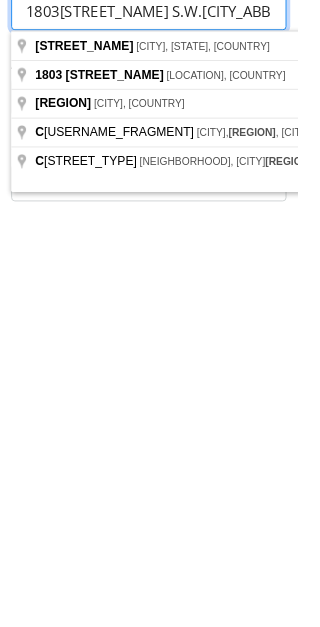 scroll, scrollTop: 823, scrollLeft: 0, axis: vertical 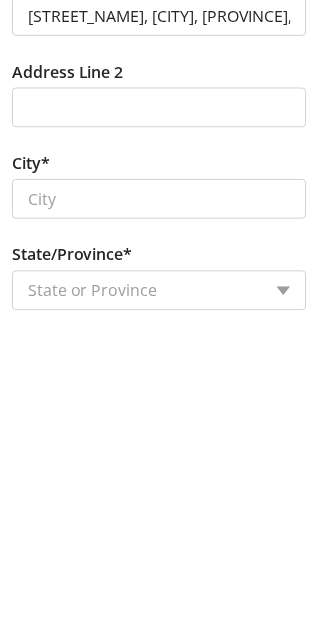 type on "Glamorgan Drive Southwest" 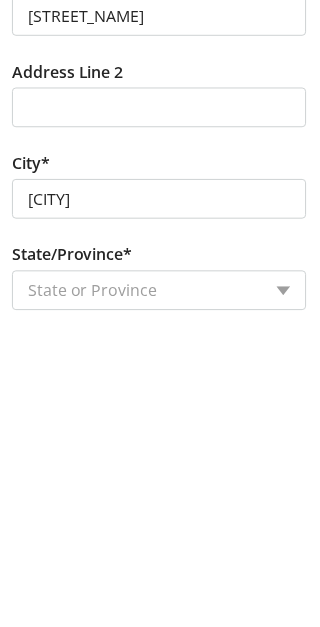 select on "AB" 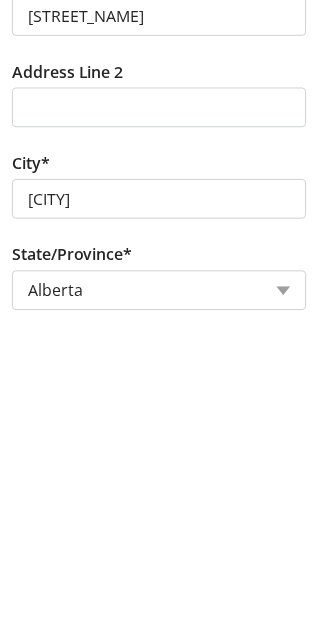 scroll, scrollTop: 1123, scrollLeft: 0, axis: vertical 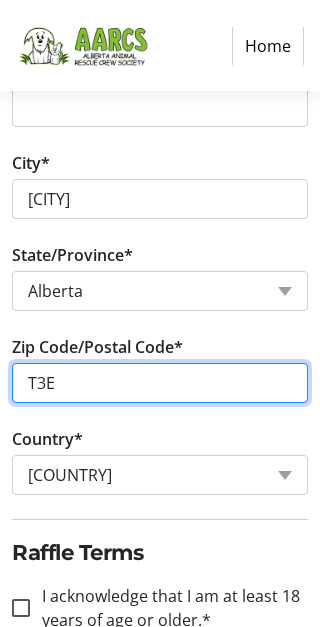 click on "T3E" at bounding box center [160, 383] 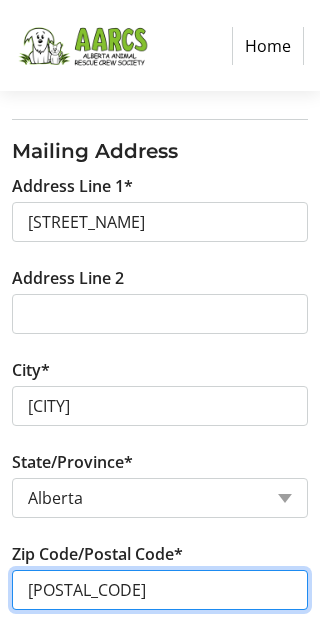 scroll, scrollTop: 915, scrollLeft: 0, axis: vertical 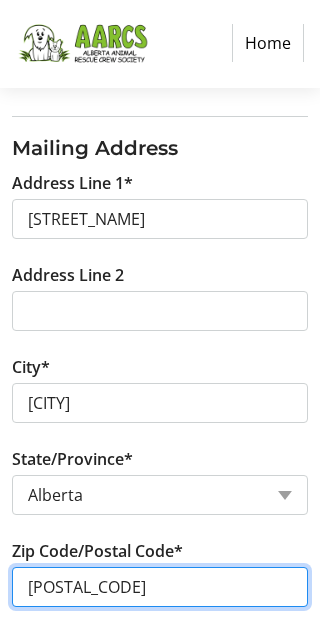 type on "[POSTAL_CODE]" 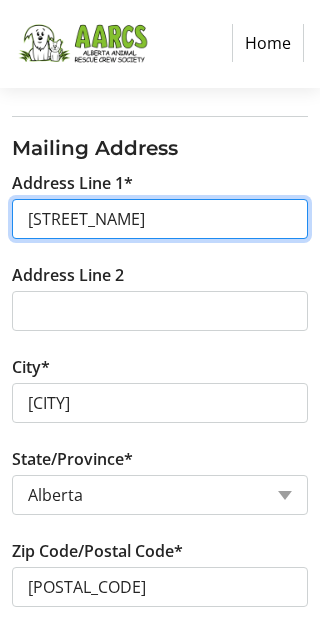 click on "Glamorgan Drive Southwest" at bounding box center [160, 223] 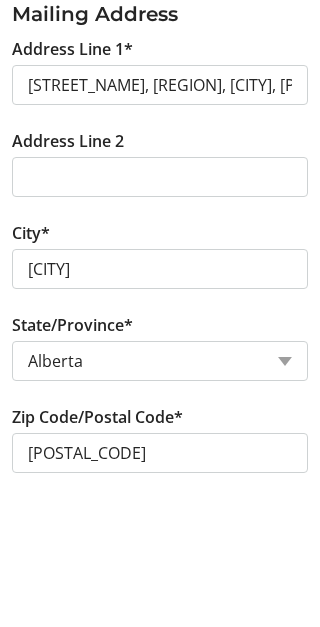 scroll, scrollTop: 1053, scrollLeft: 0, axis: vertical 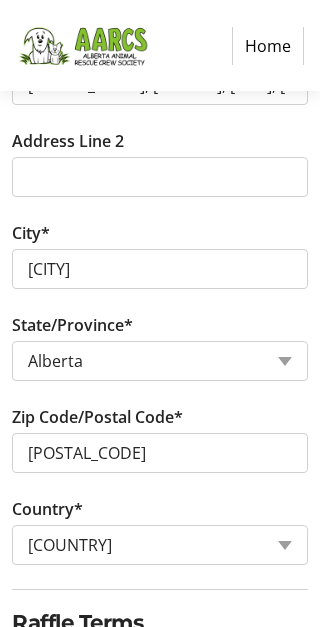 type on "Glamorgan Way Southwest" 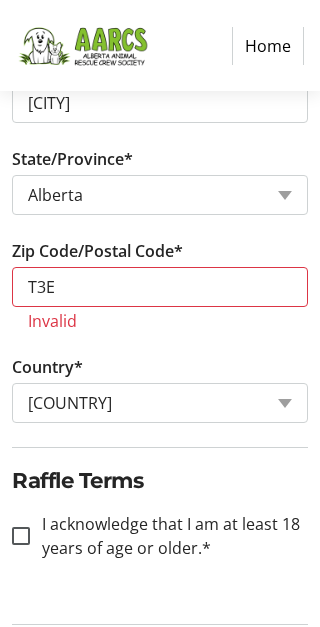 scroll, scrollTop: 1220, scrollLeft: 0, axis: vertical 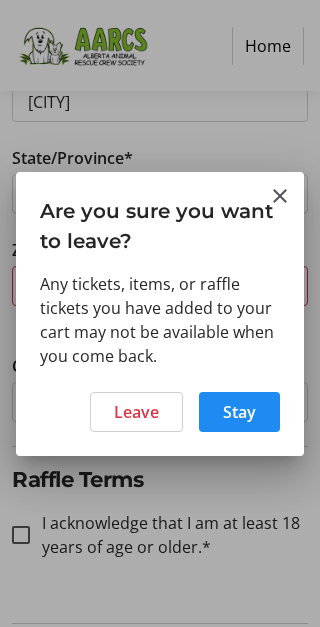 click on "Leave" at bounding box center [136, 412] 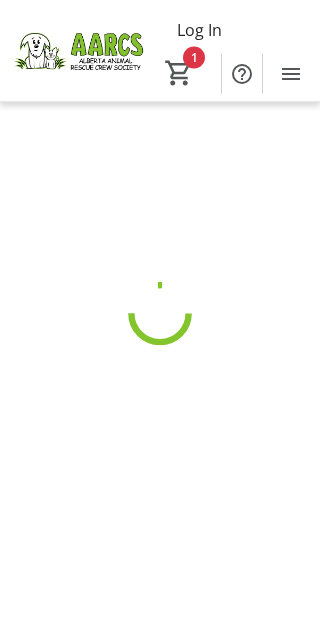 scroll, scrollTop: 0, scrollLeft: 0, axis: both 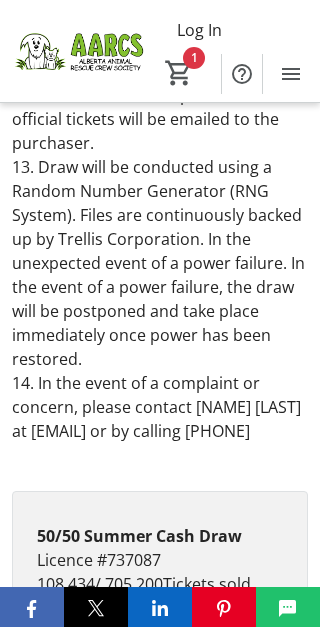 click on "1" 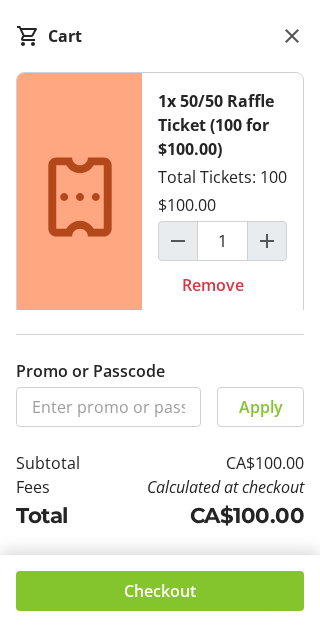 click on "Remove" 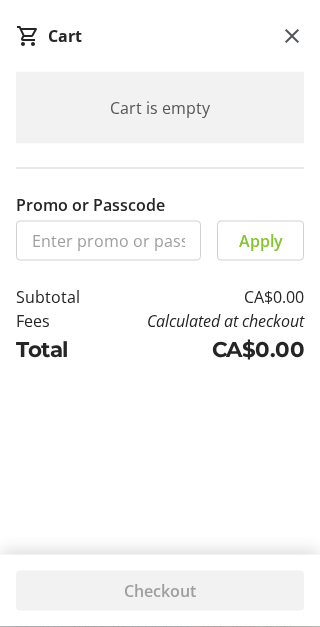 scroll, scrollTop: 4709, scrollLeft: 0, axis: vertical 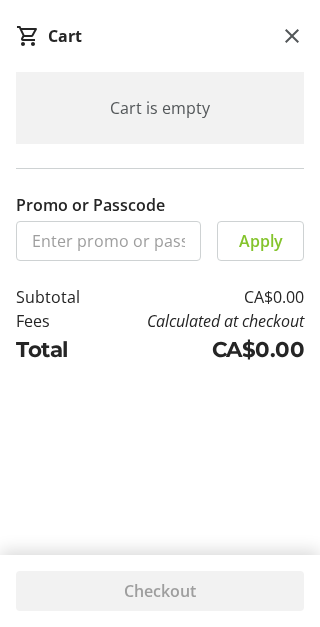 click 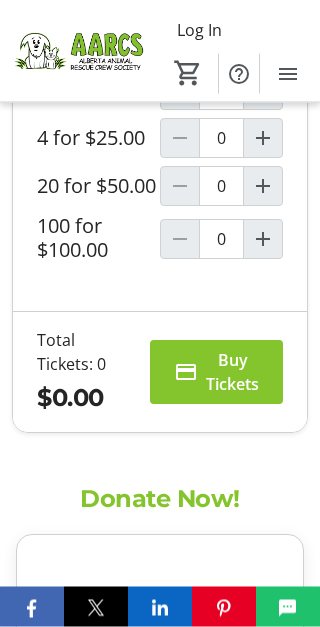 scroll, scrollTop: 2271, scrollLeft: 0, axis: vertical 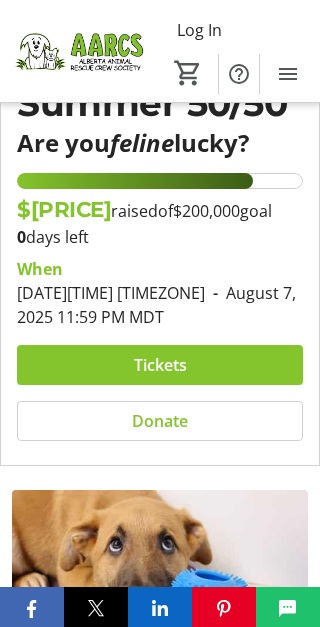 click at bounding box center (160, 365) 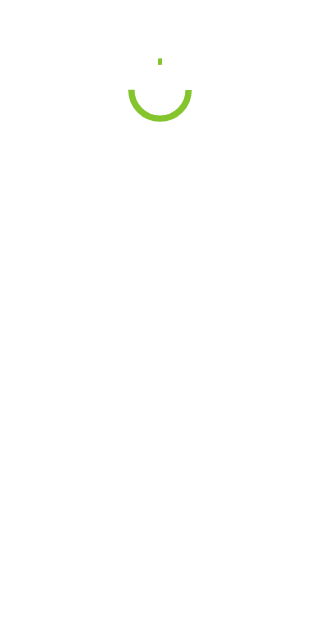 scroll, scrollTop: 29, scrollLeft: 0, axis: vertical 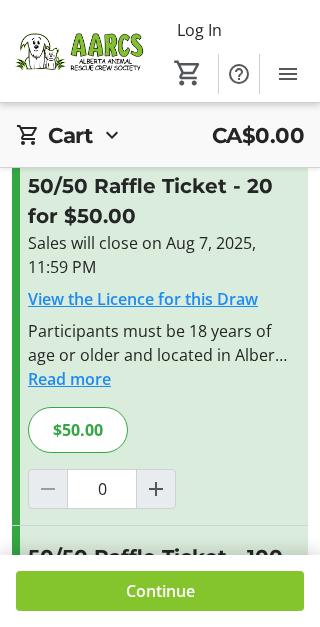 click 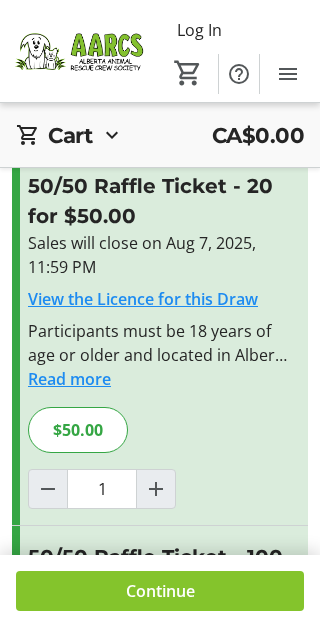 click 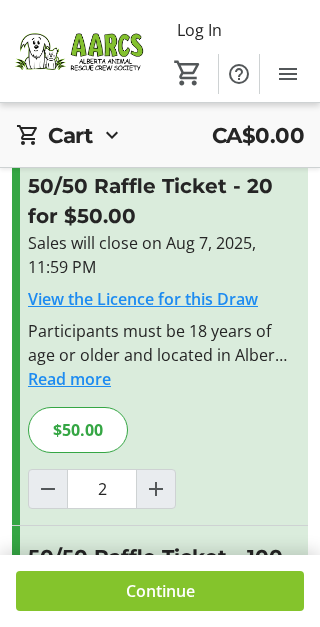 type on "2" 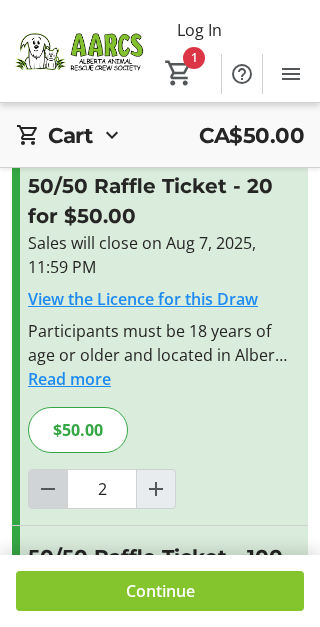 click 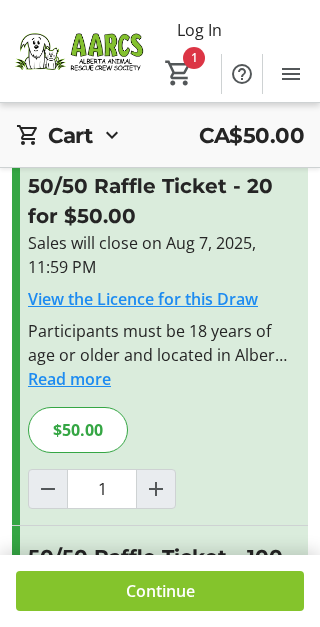 type on "1" 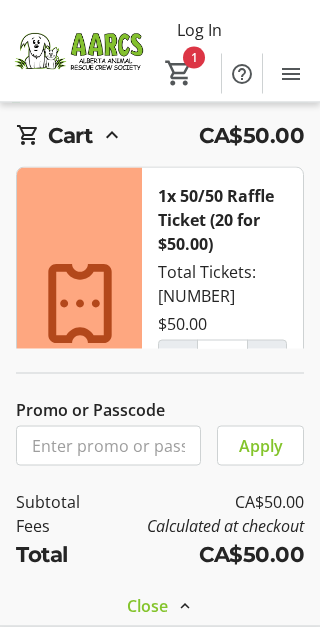 scroll, scrollTop: 1220, scrollLeft: 0, axis: vertical 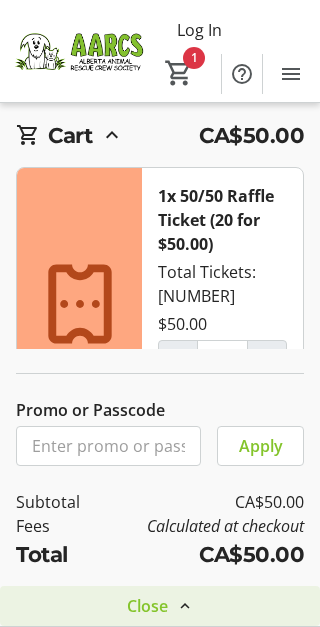 click on "Close" at bounding box center (147, 606) 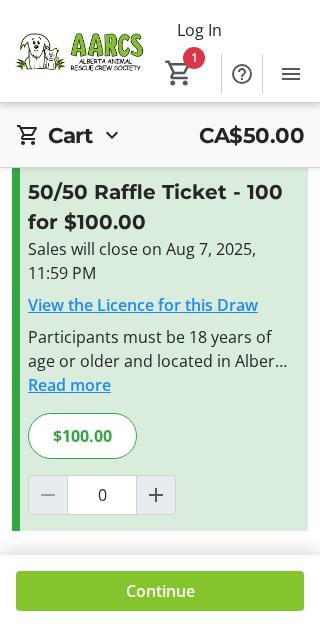 click 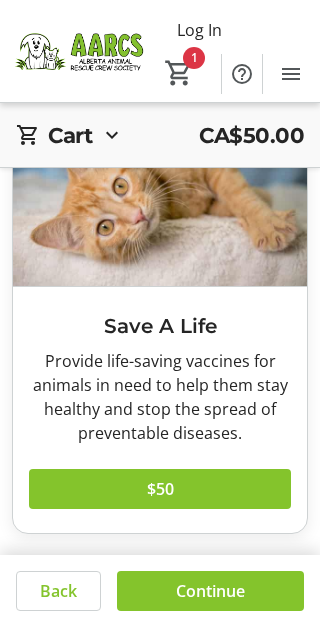 scroll, scrollTop: 1382, scrollLeft: 0, axis: vertical 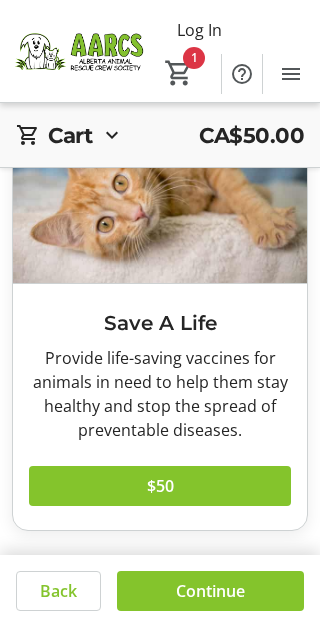 click on "Continue" 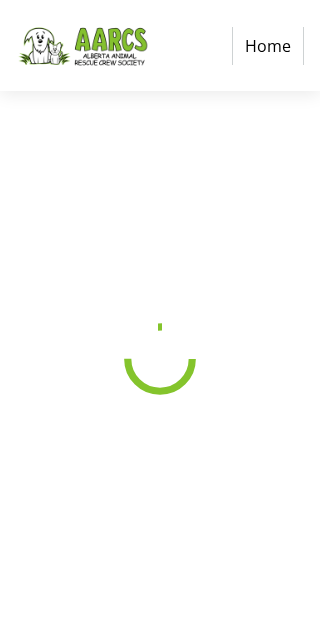 scroll, scrollTop: 31, scrollLeft: 0, axis: vertical 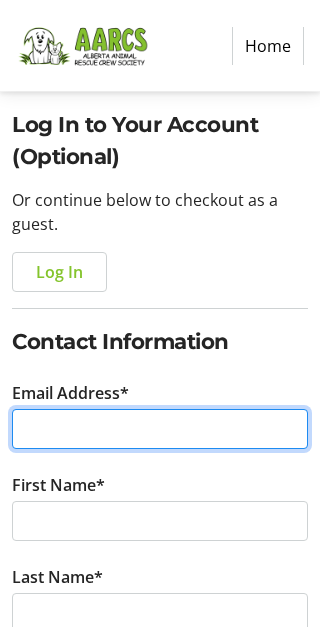 click on "Email Address*" at bounding box center (160, 429) 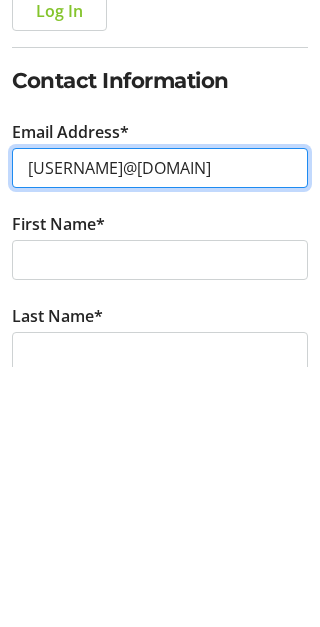 type on "[USERNAME]@[DOMAIN]" 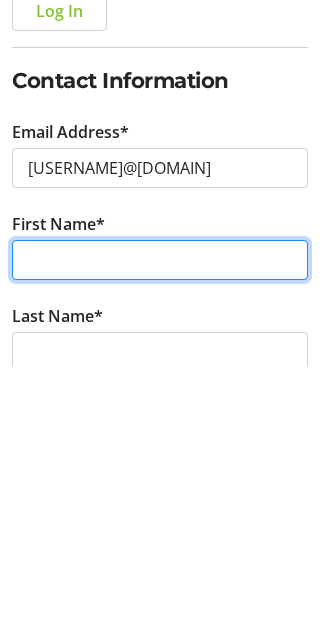 click on "First Name*" at bounding box center (160, 521) 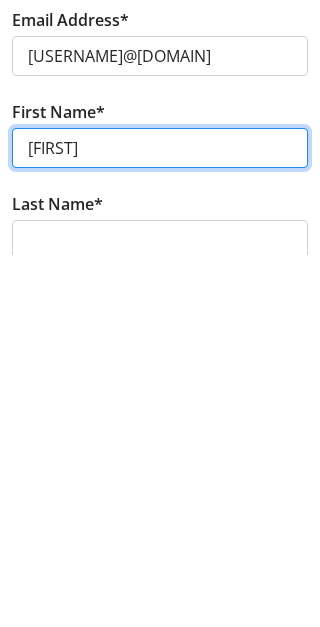type on "[FIRST]" 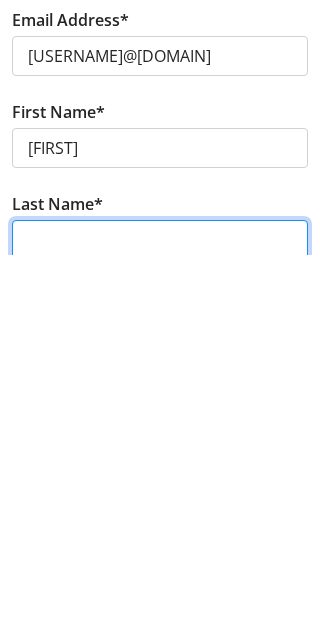 click on "Last Name*" at bounding box center (160, 613) 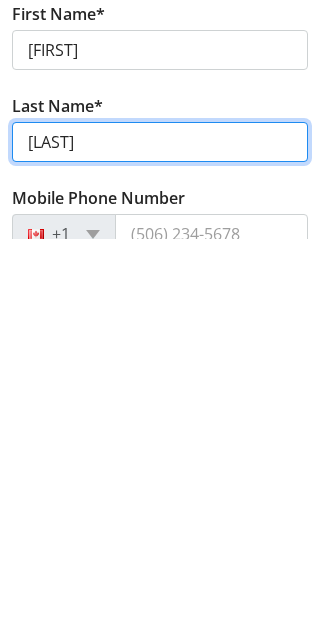 scroll, scrollTop: 266, scrollLeft: 0, axis: vertical 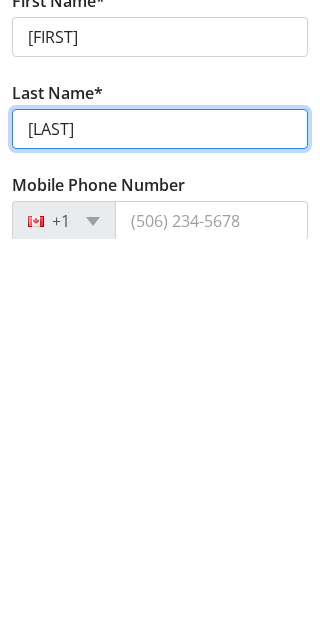 type on "[LAST]" 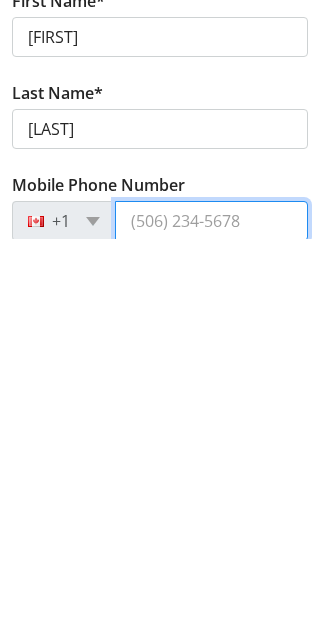 click on "Mobile Phone Number" at bounding box center (211, 609) 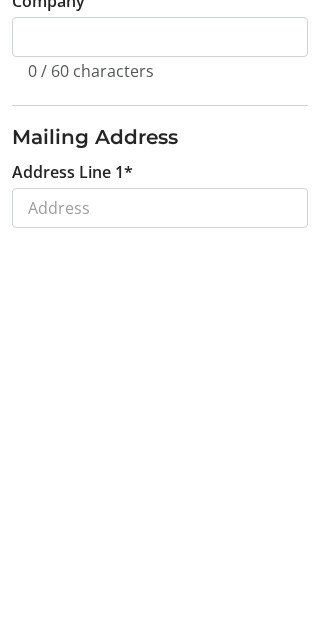 scroll, scrollTop: 559, scrollLeft: 0, axis: vertical 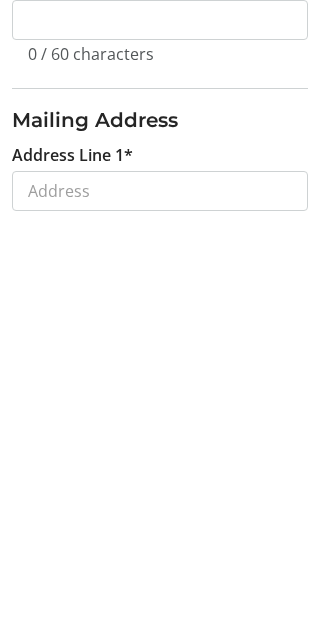 type on "([PHONE])" 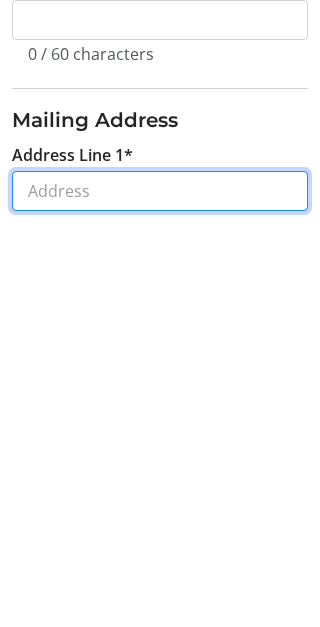 click on "Address Line 1*" at bounding box center (160, 579) 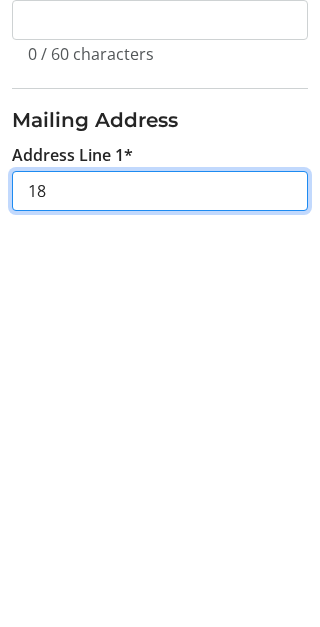 scroll, scrollTop: 642, scrollLeft: 0, axis: vertical 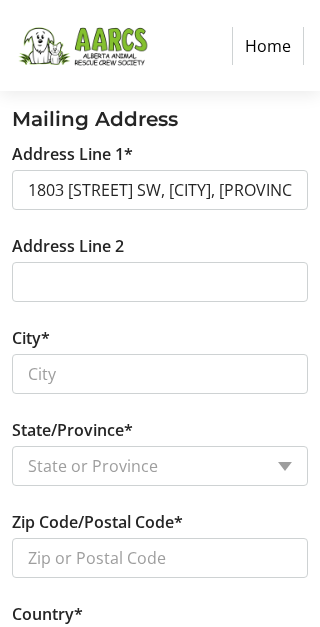 type on "1803 [STREET] Southwest" 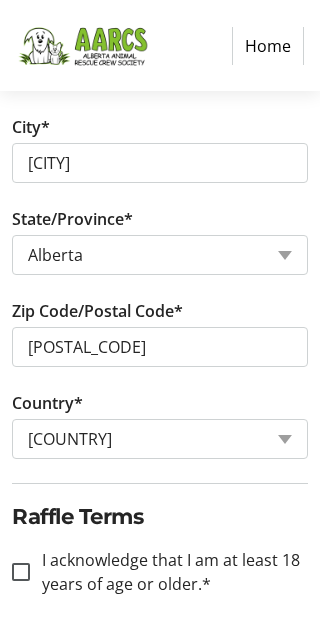 scroll, scrollTop: 1167, scrollLeft: 0, axis: vertical 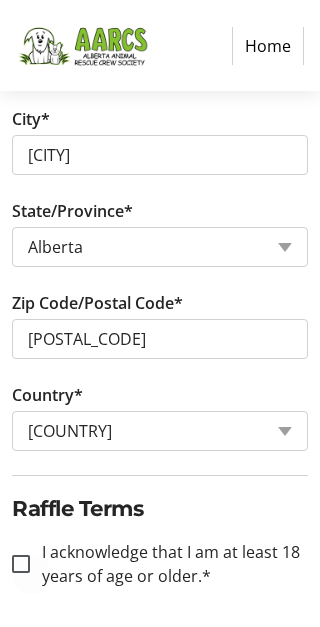 click at bounding box center (21, 564) 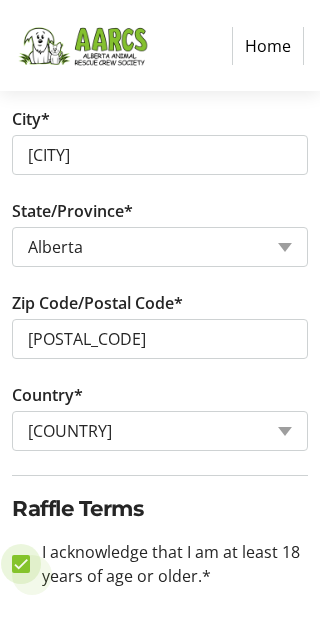 checkbox on "true" 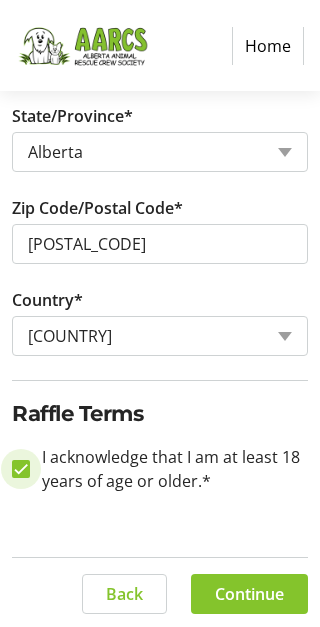 scroll, scrollTop: 1265, scrollLeft: 0, axis: vertical 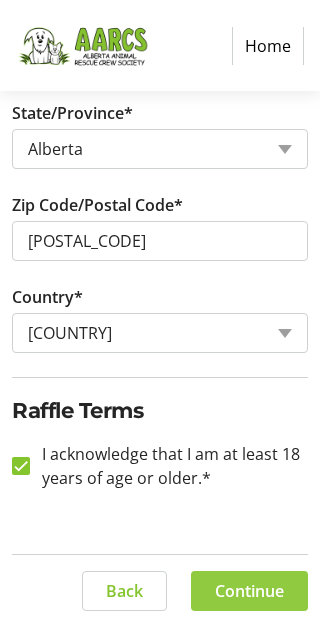 click on "Continue" 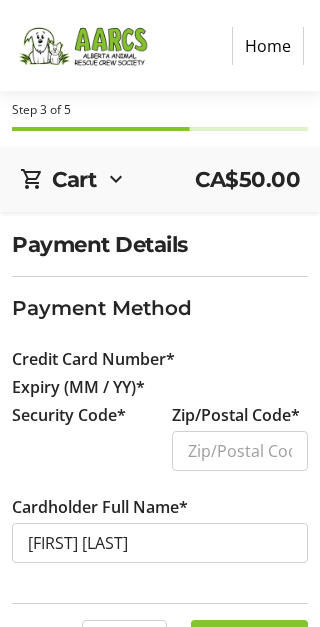 scroll, scrollTop: 0, scrollLeft: 0, axis: both 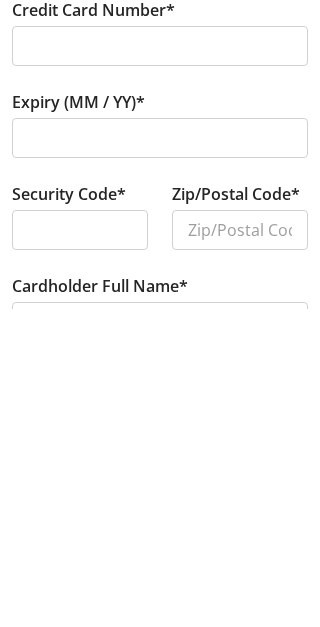 click at bounding box center [80, 549] 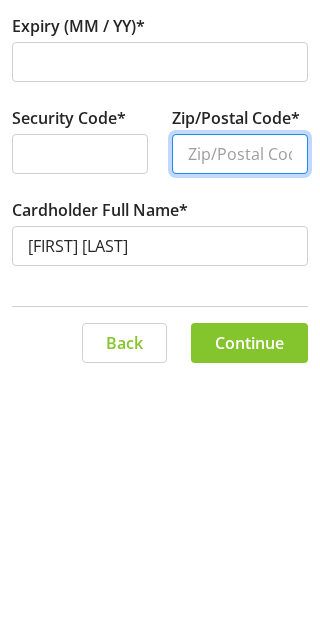 click on "Zip/Postal Code*" at bounding box center (240, 402) 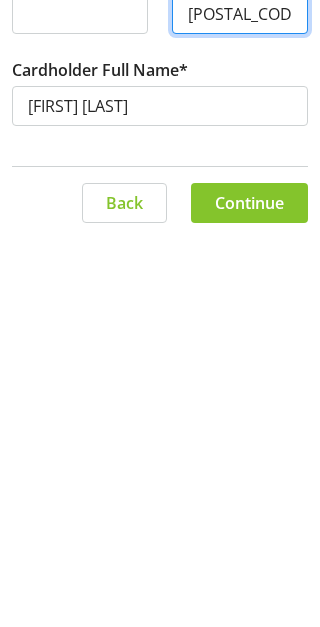 type on "[POSTAL_CODE]" 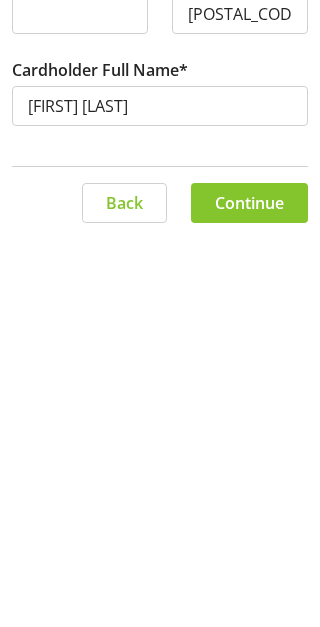 click on "Continue" 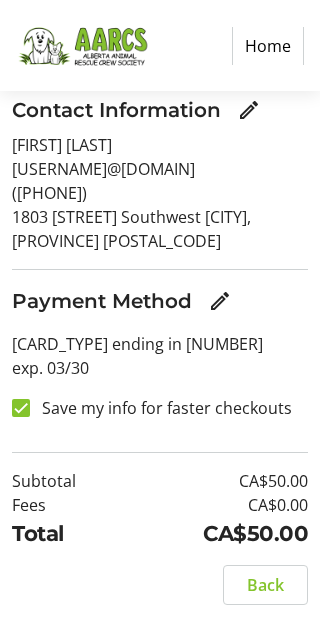 scroll, scrollTop: 260, scrollLeft: 0, axis: vertical 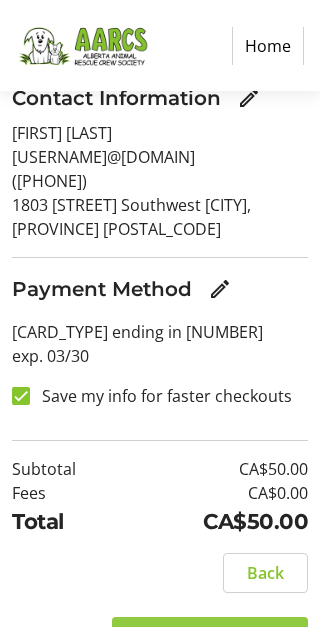 click on "Complete Purchase" 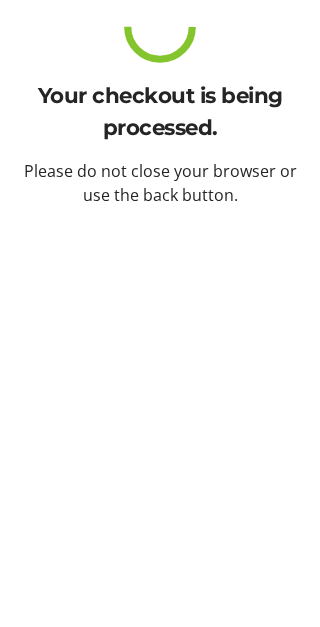 scroll, scrollTop: 29, scrollLeft: 0, axis: vertical 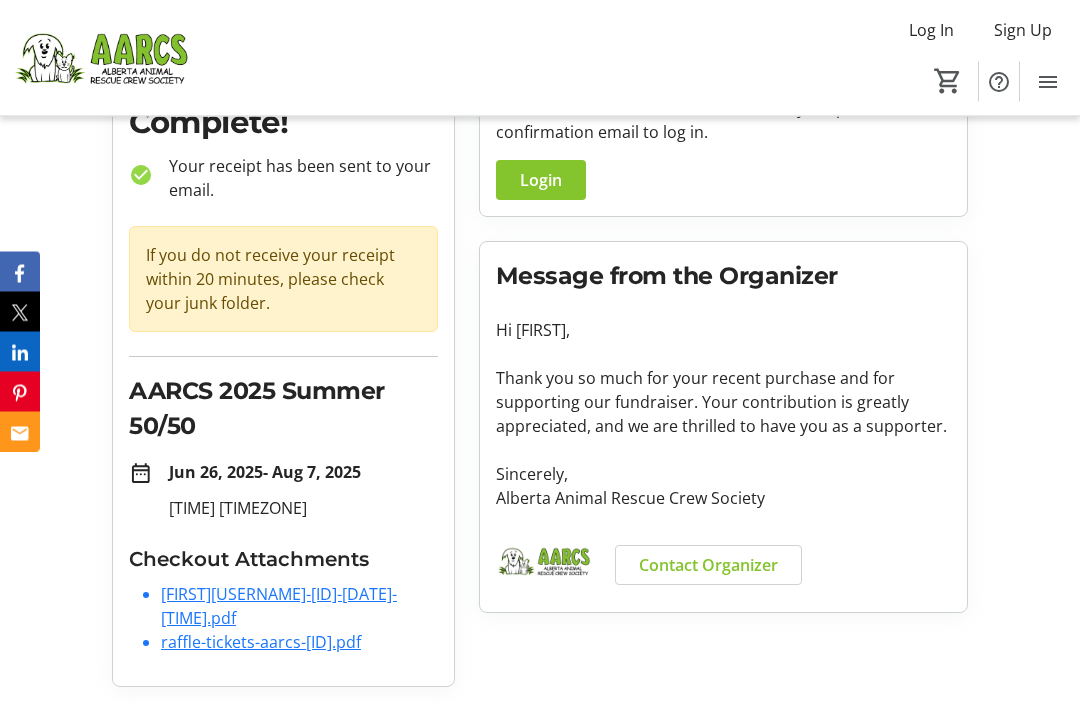 click on "raffle-tickets-aarcs-[ID].pdf" 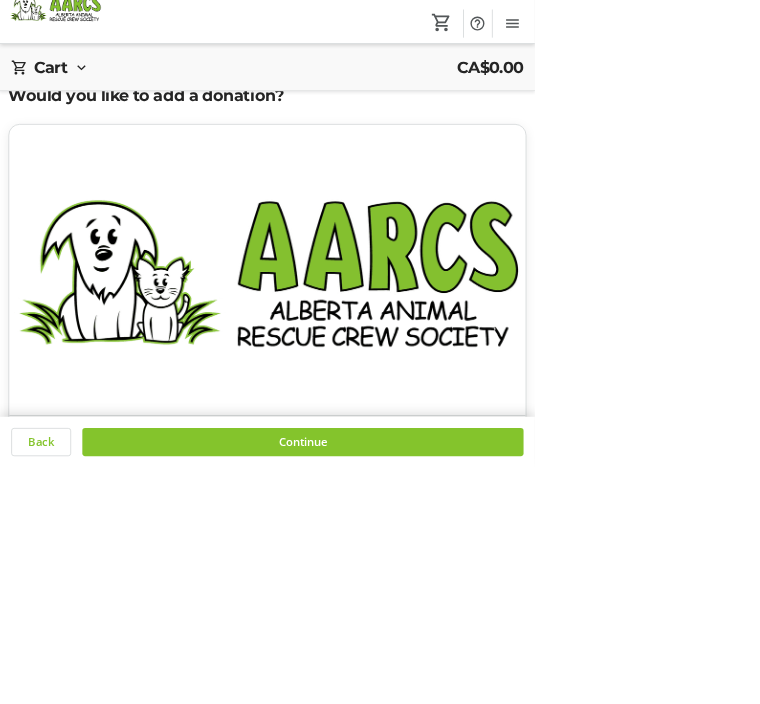 scroll, scrollTop: 0, scrollLeft: 0, axis: both 